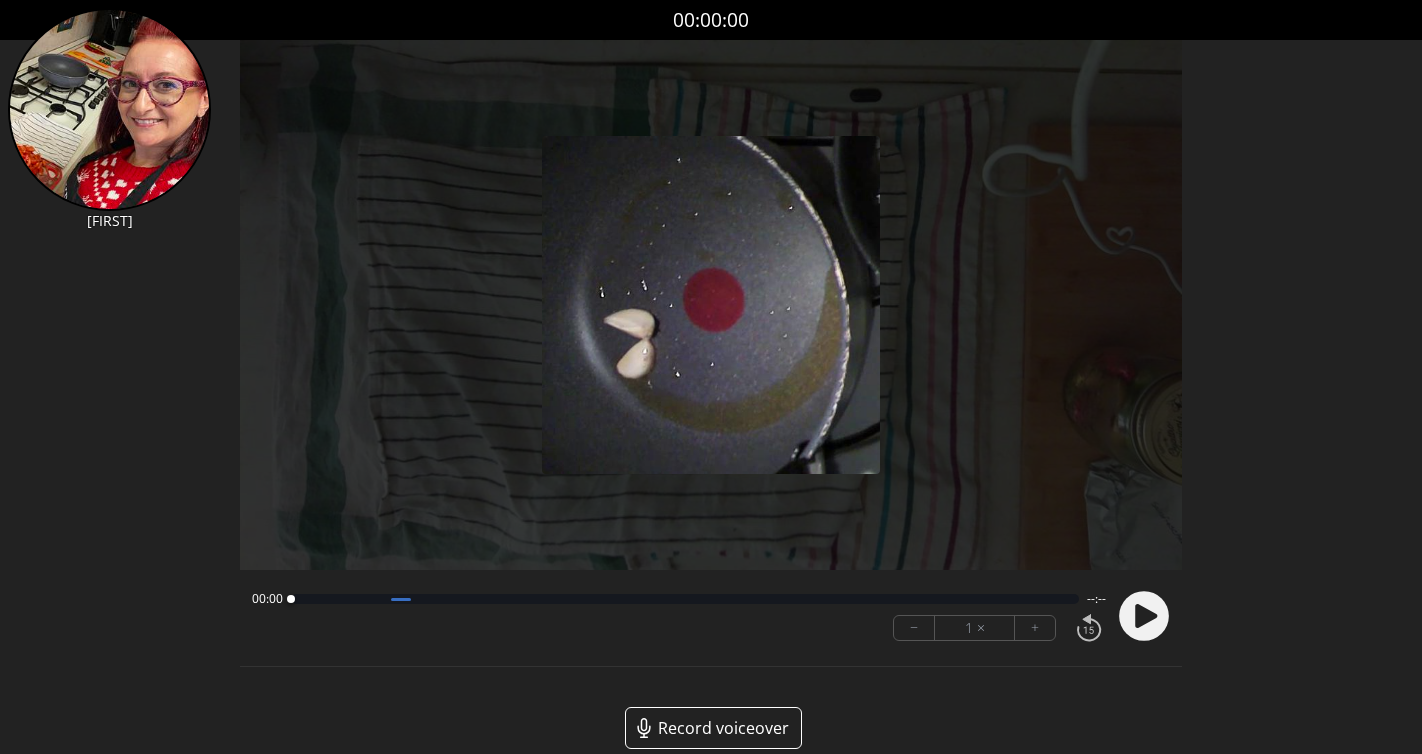 scroll, scrollTop: 0, scrollLeft: 0, axis: both 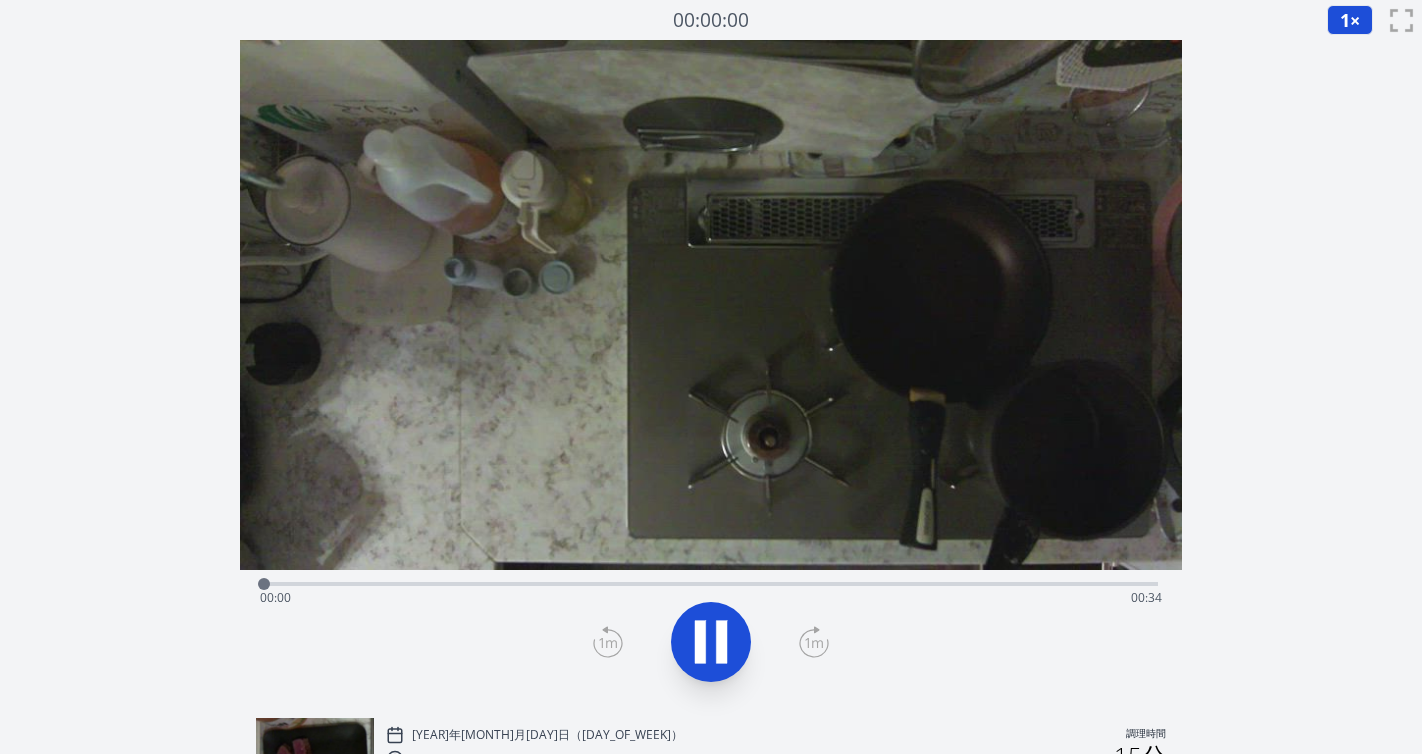 click on "経過時間: 00:00
残り時間: 00:34" at bounding box center (711, 598) 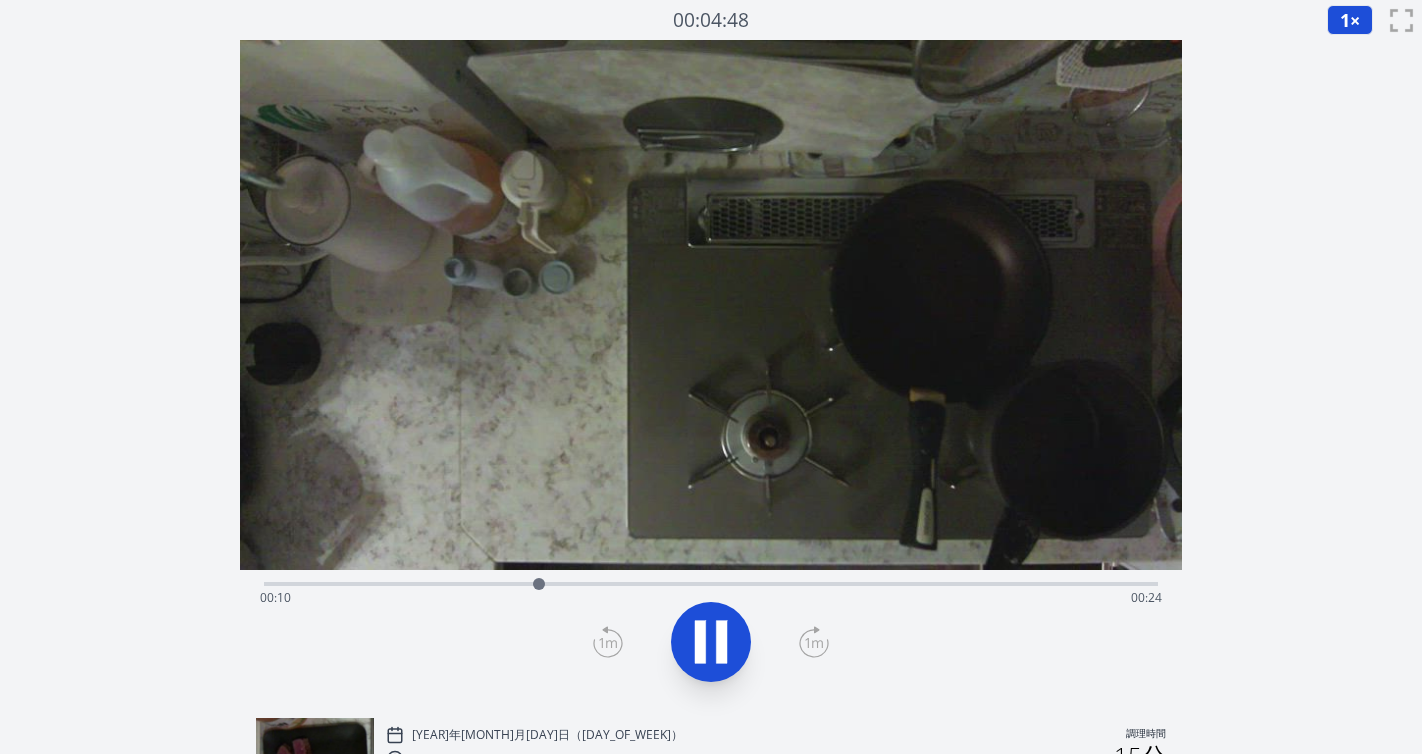 click on "経過時間: 00:10
残り時間: 00:24" at bounding box center [711, 598] 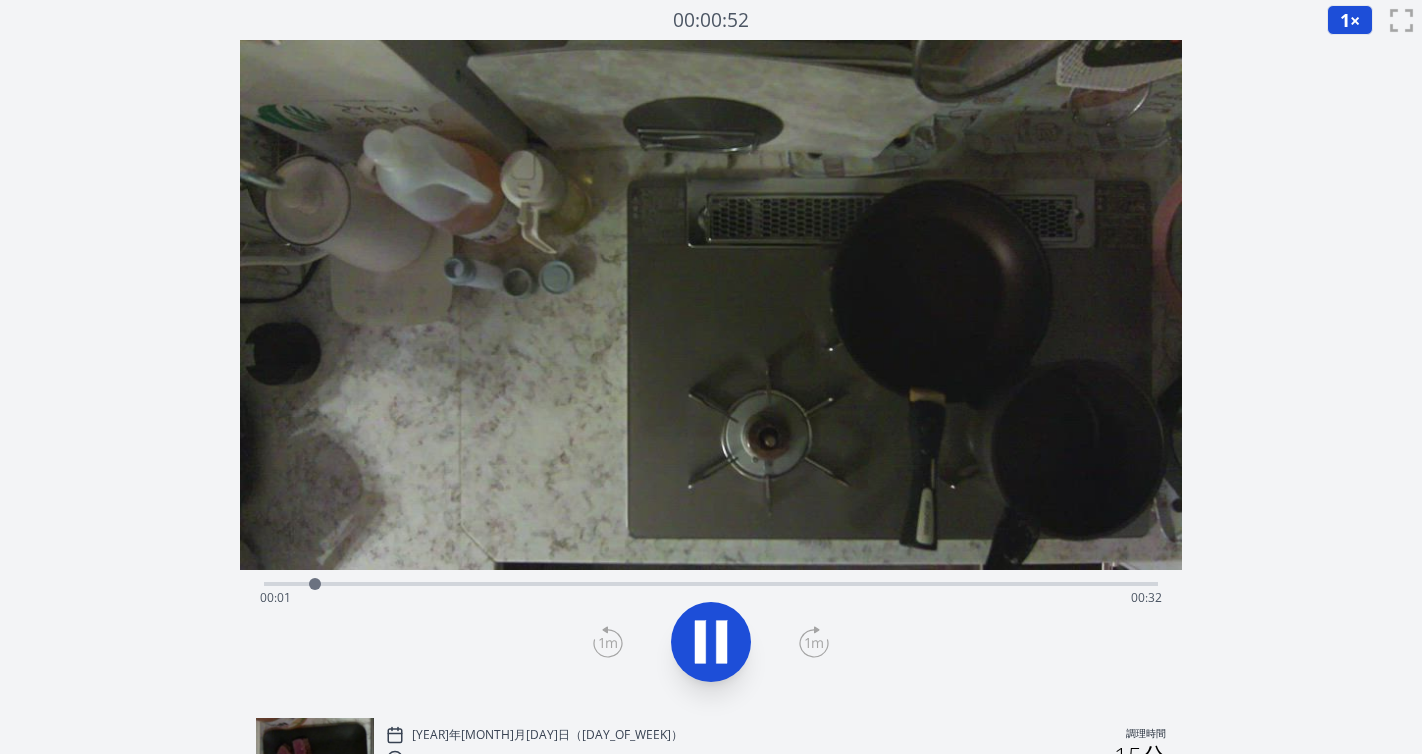 click on "経過時間: 00:01
残り時間: 00:32" at bounding box center (711, 598) 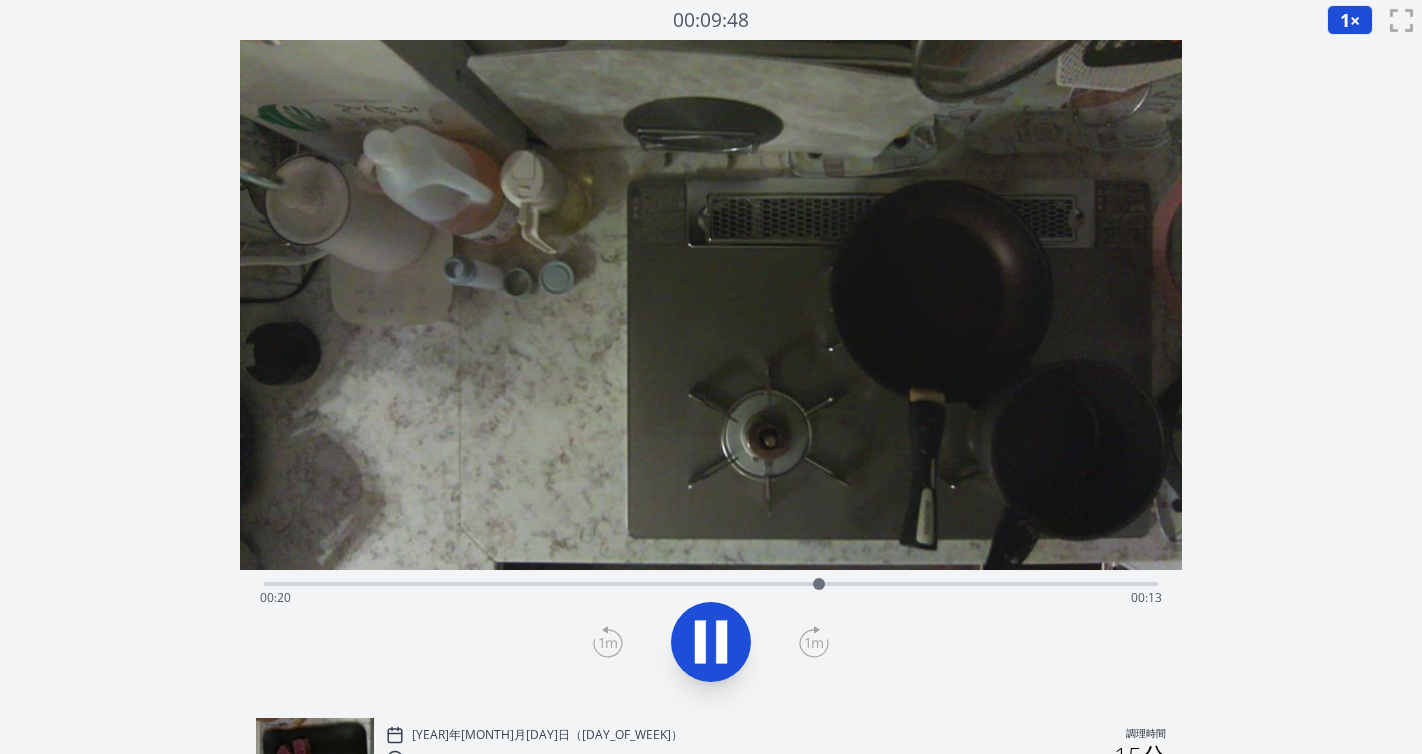 click on "経過時間: 00:20
残り時間: 00:13" at bounding box center [711, 582] 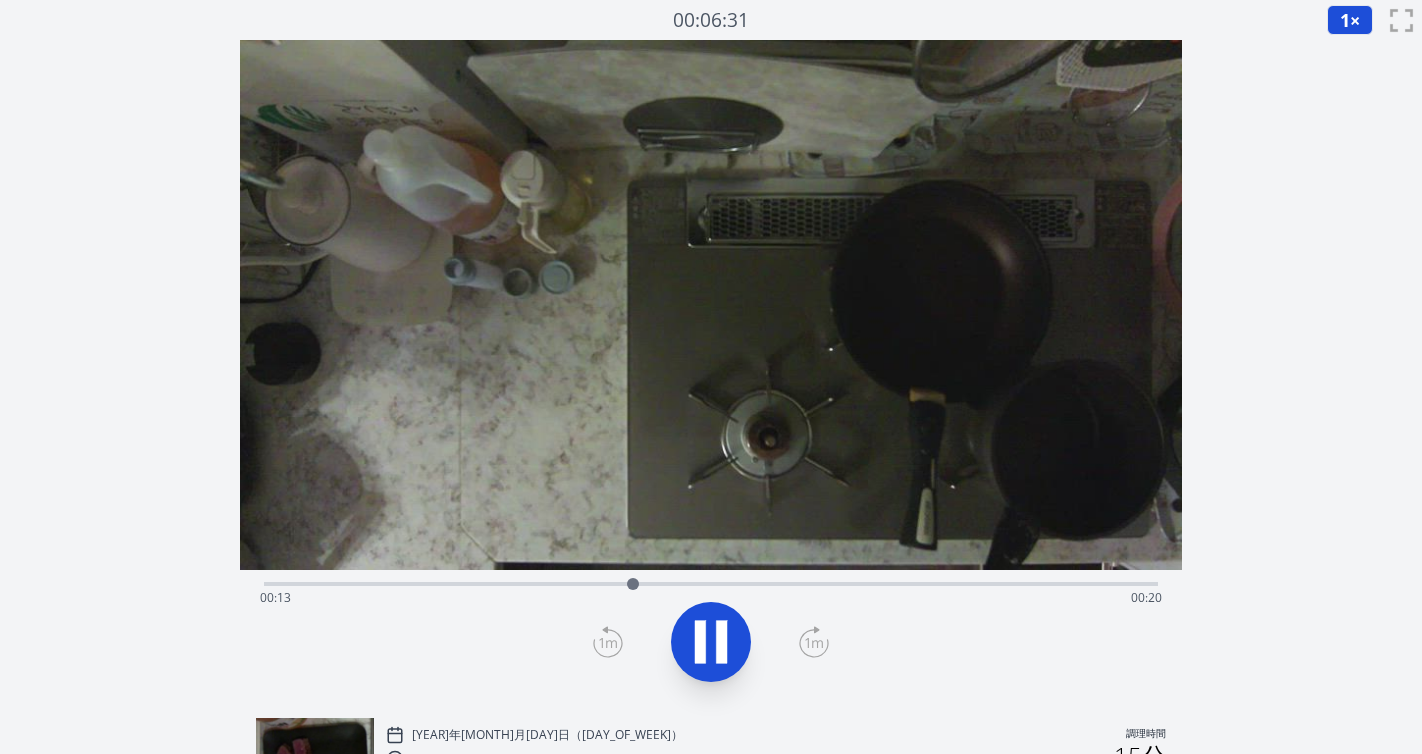 click on "経過時間: 00:13
残り時間: 00:20" at bounding box center [711, 598] 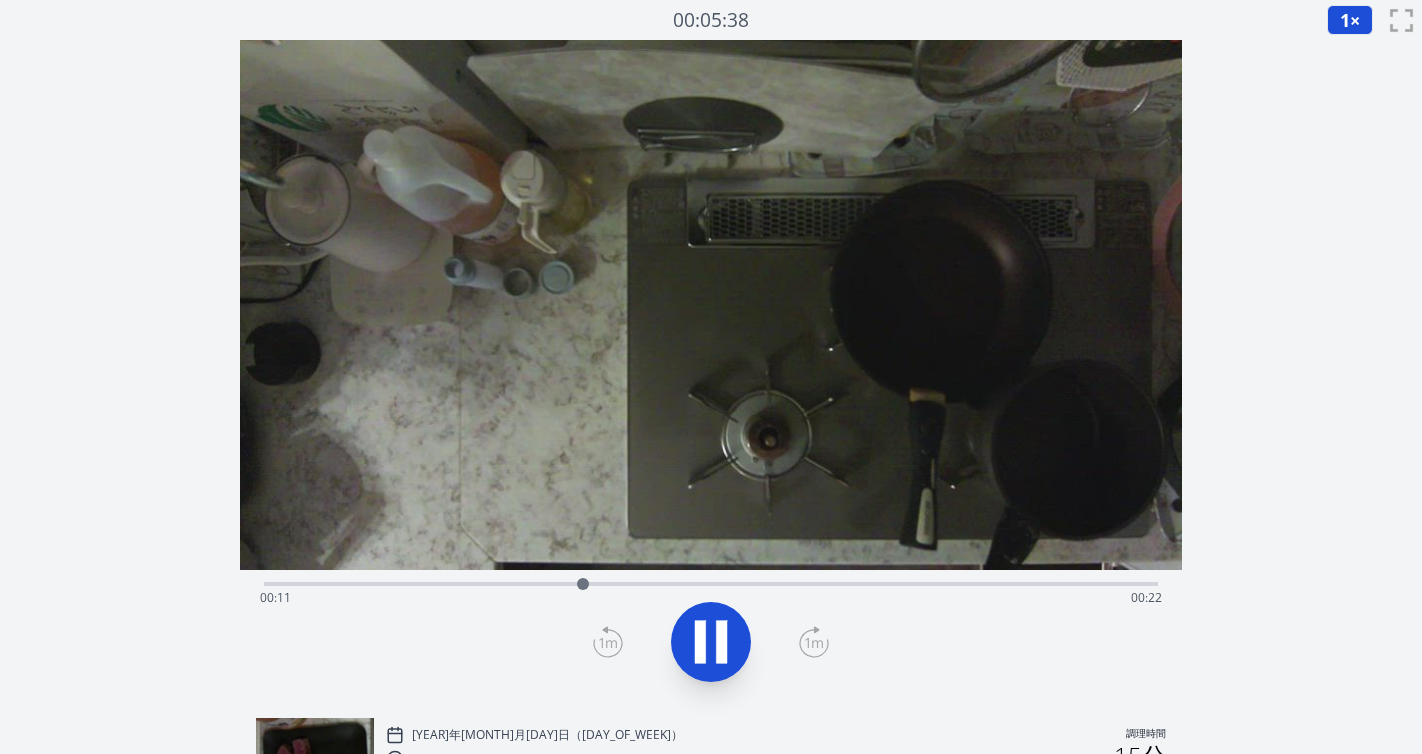 click on "経過時間: 00:11
残り時間: 00:22" at bounding box center (711, 598) 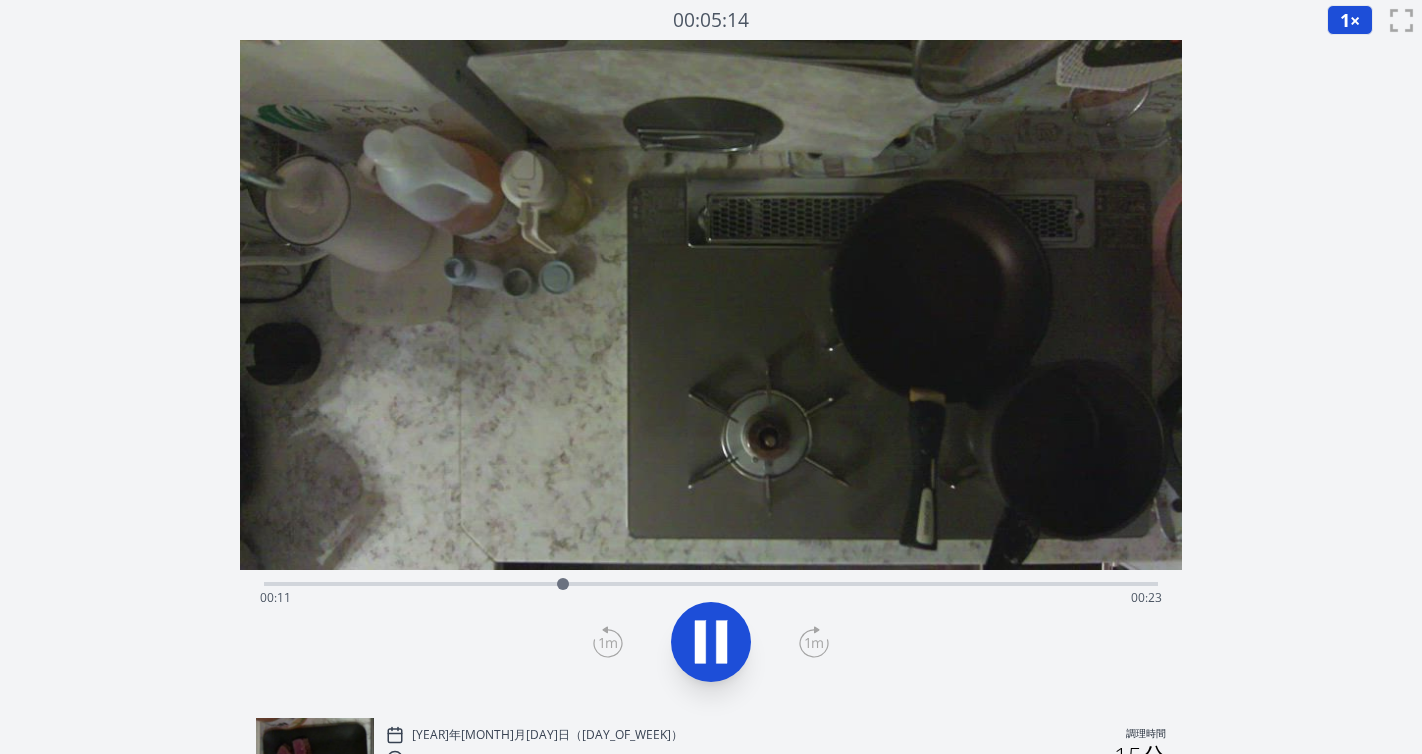 click on "経過時間: 00:11
残り時間: 00:23" at bounding box center [711, 598] 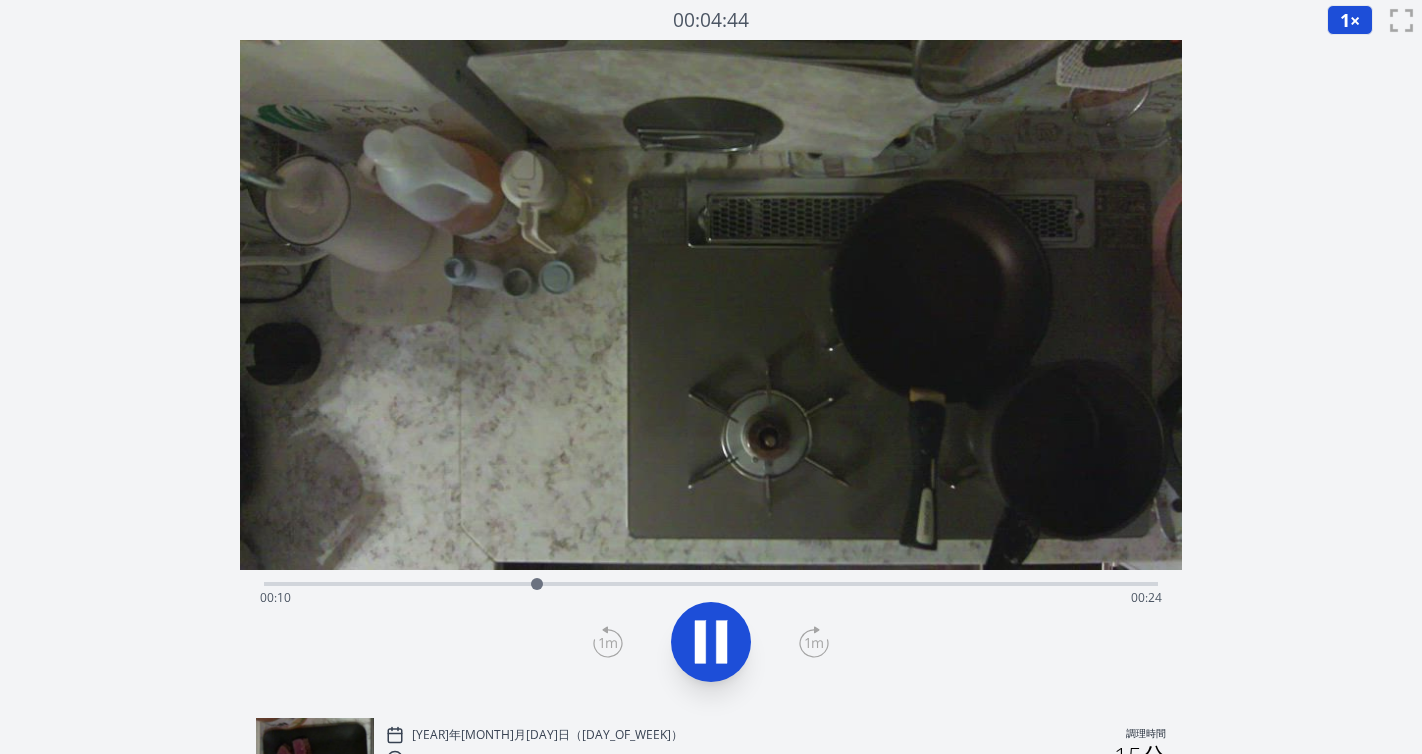 click on "経過時間: 00:10
残り時間: 00:24" at bounding box center [711, 598] 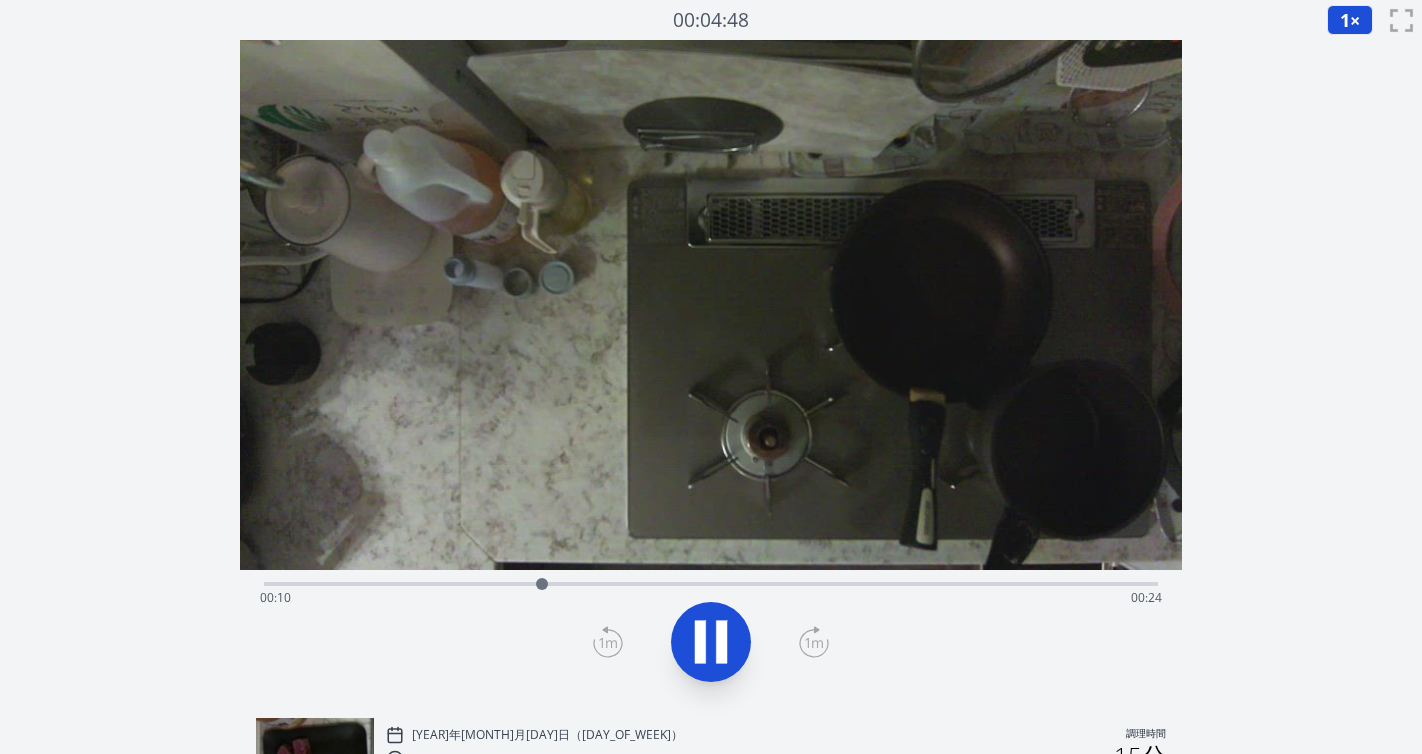 click on "経過時間: 00:10
残り時間: 00:24" at bounding box center [711, 598] 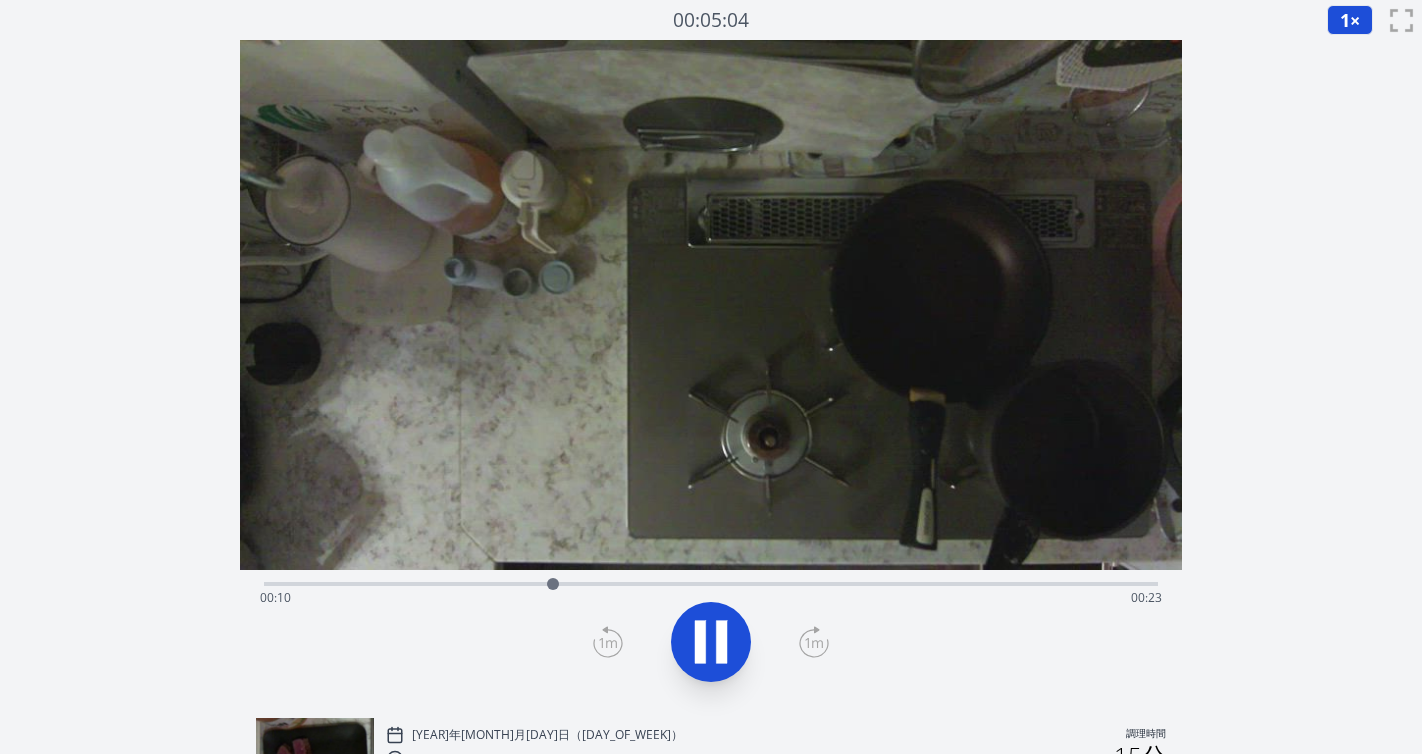 click on "経過時間: 00:10
残り時間: 00:23" at bounding box center (711, 598) 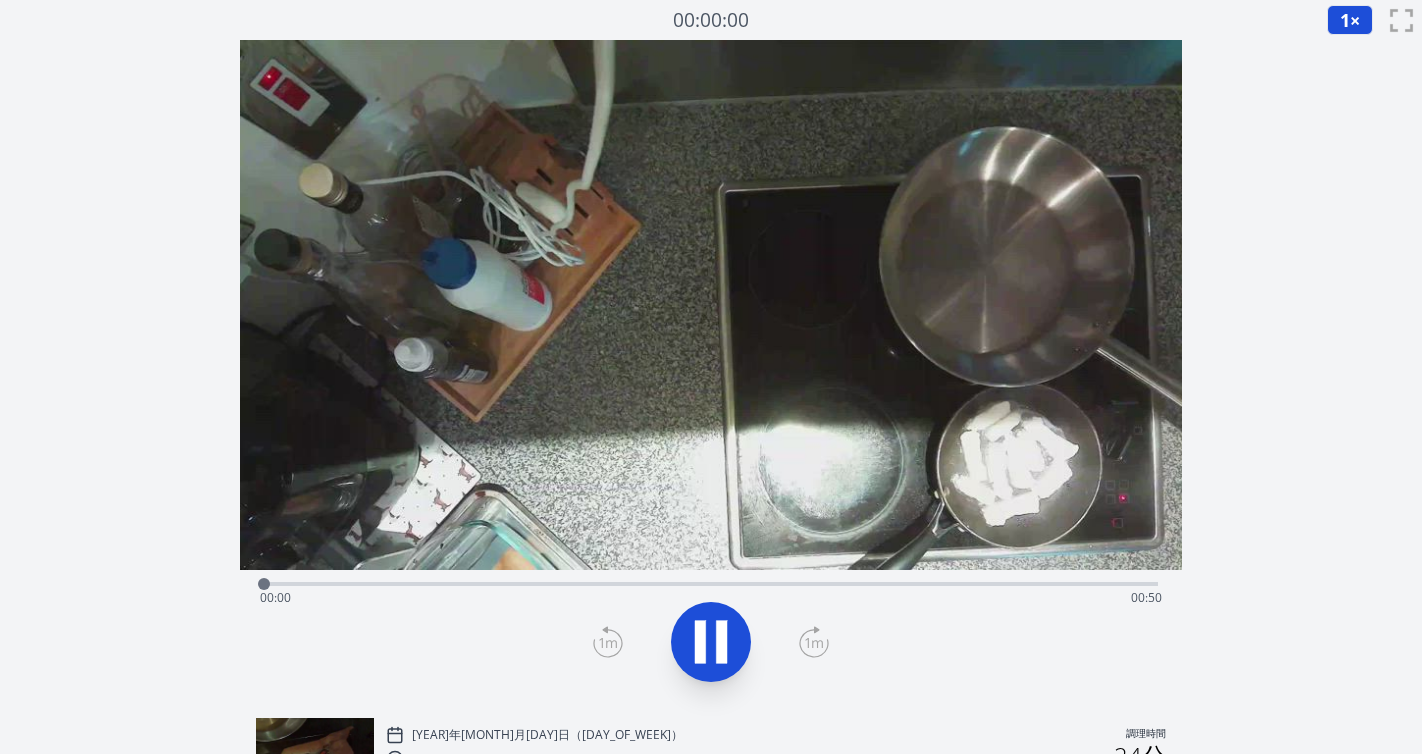 scroll, scrollTop: 0, scrollLeft: 0, axis: both 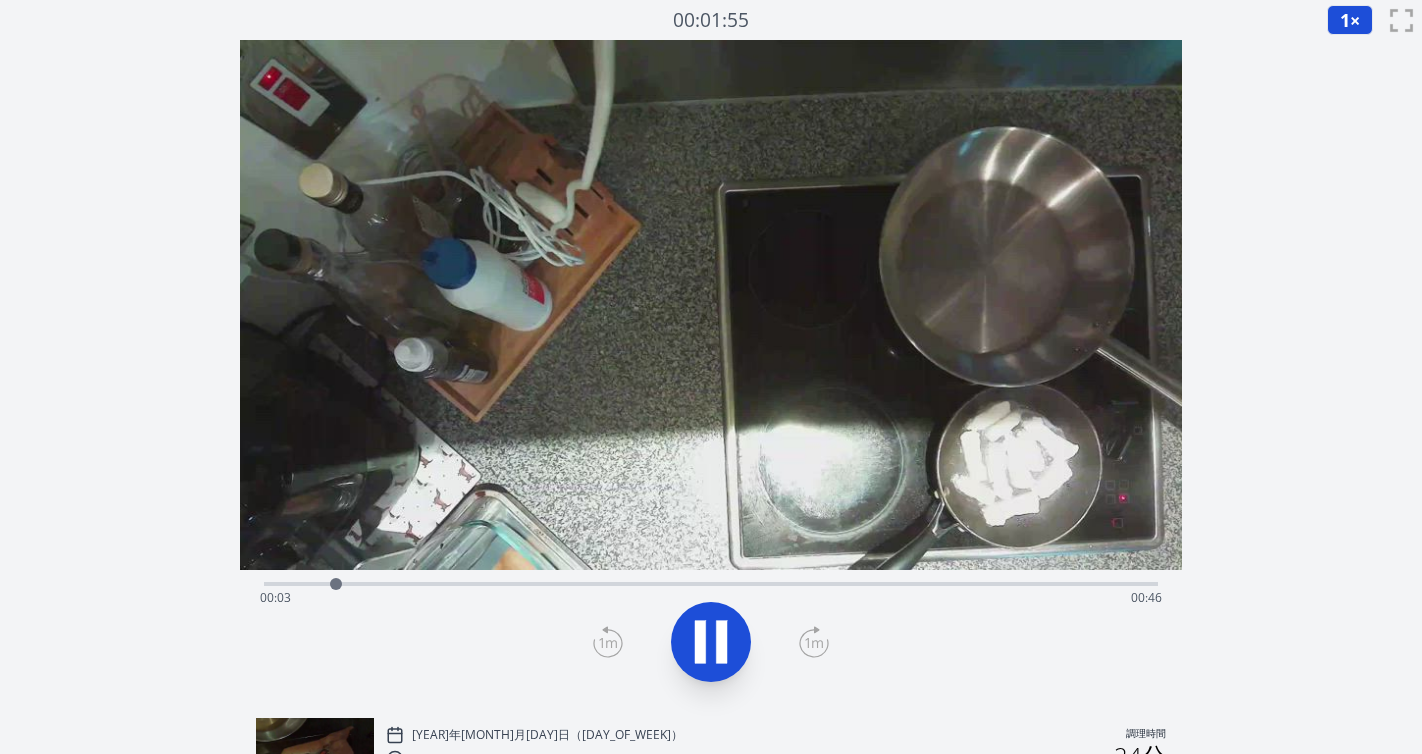 click on "経過時間: 00:03
残り時間: 00:46" at bounding box center (711, 598) 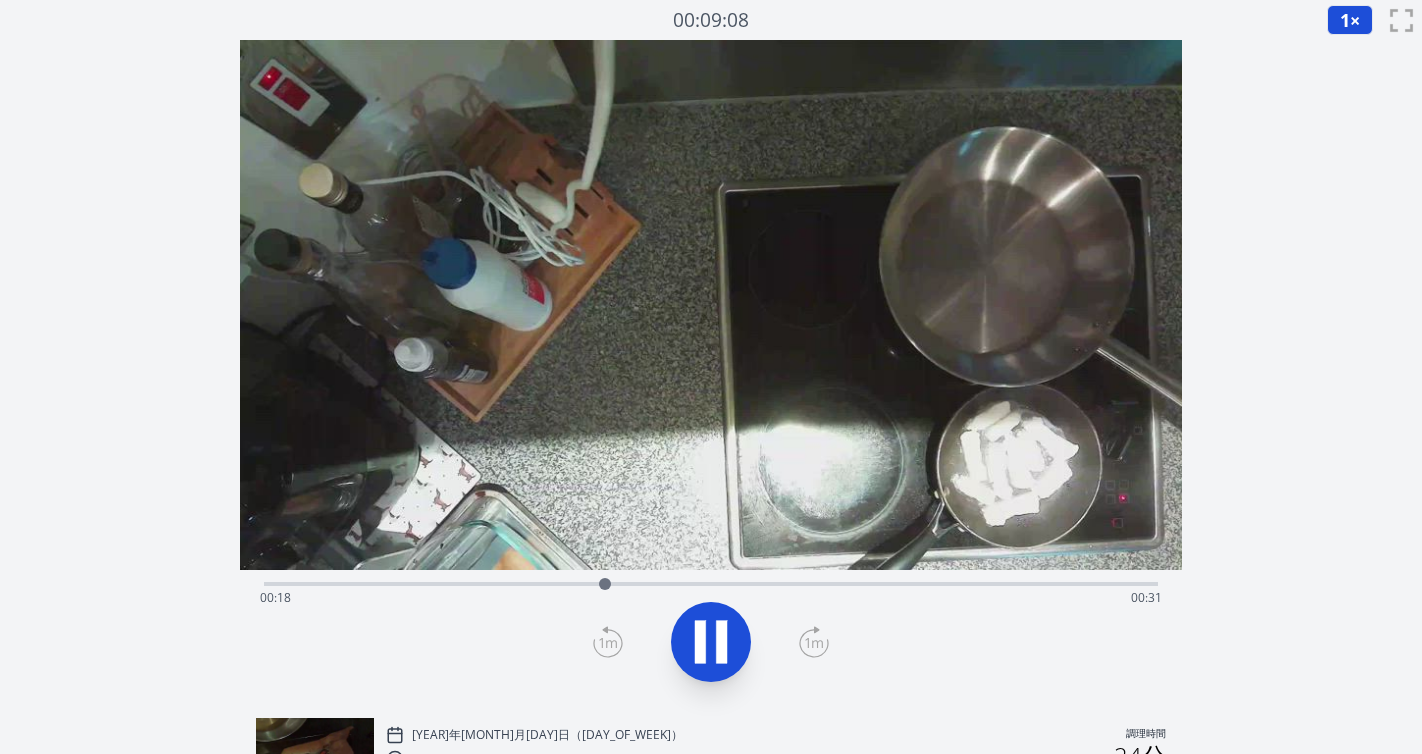 click on "経過時間: 00:18
残り時間: 00:31" at bounding box center [711, 598] 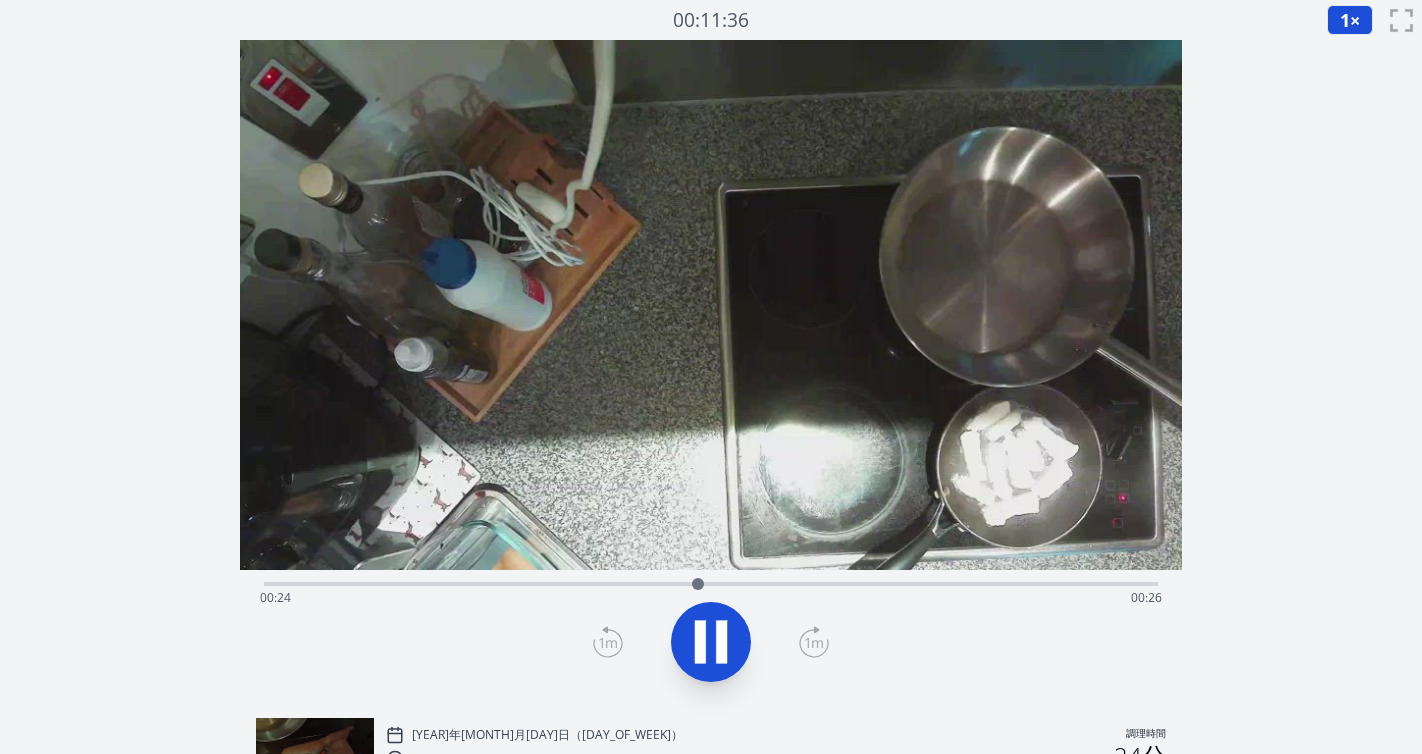 click on "経過時間: 00:24
残り時間: 00:26" at bounding box center (711, 598) 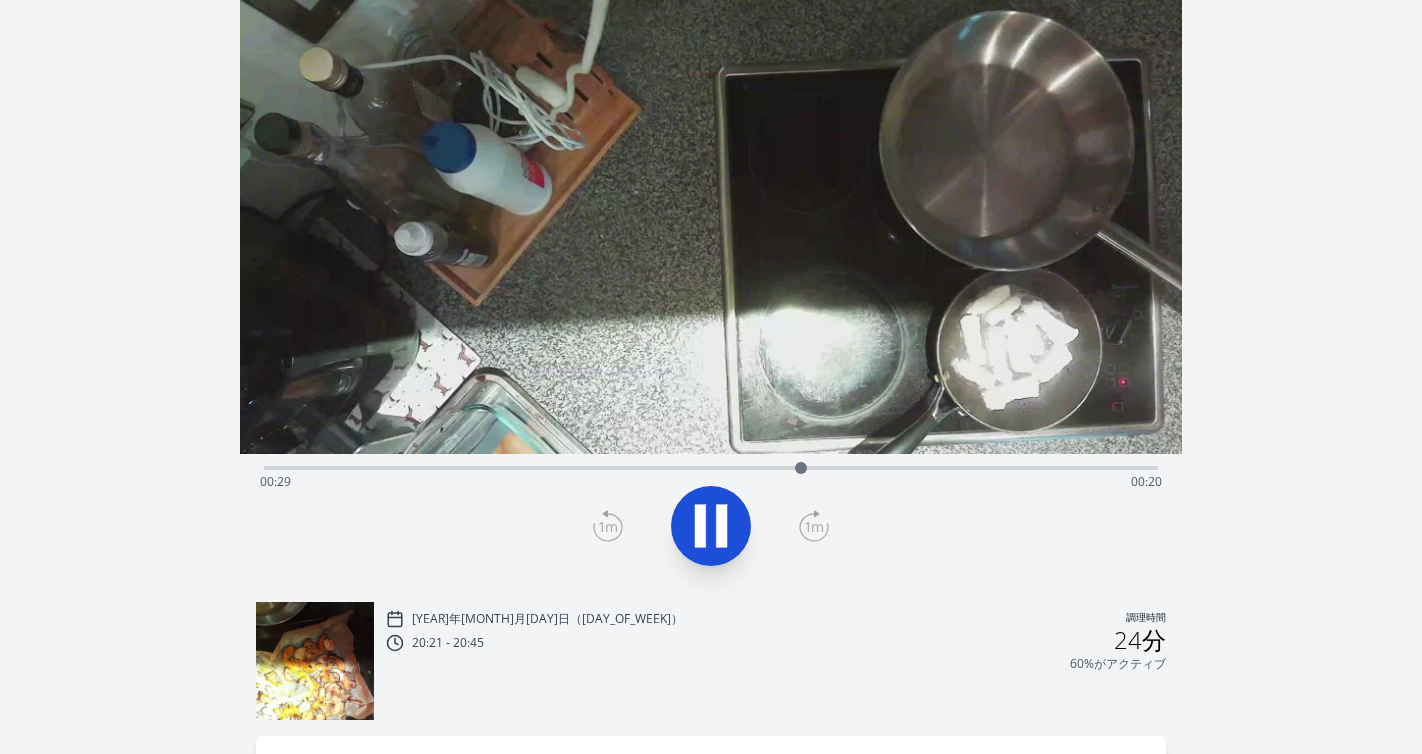 scroll, scrollTop: 114, scrollLeft: 0, axis: vertical 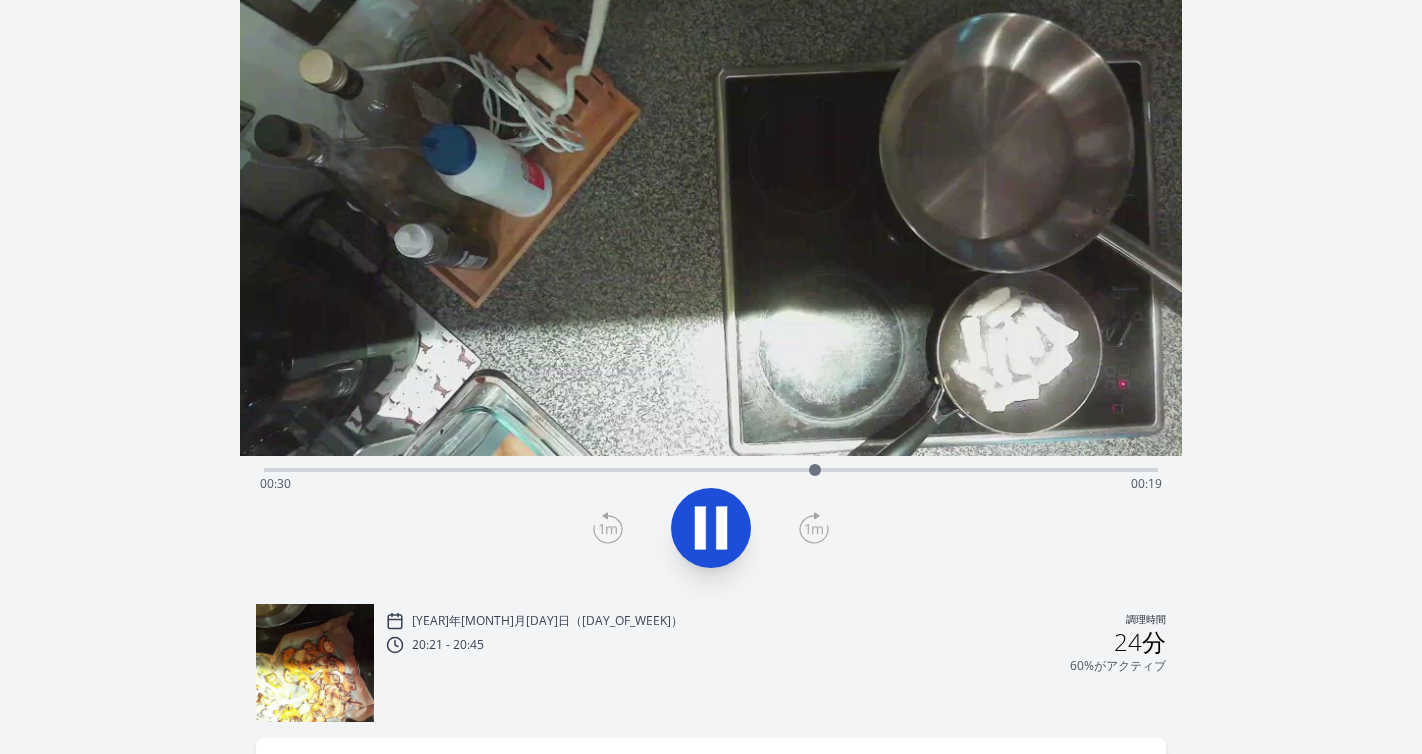 click on "経過時間: 00:30
残り時間: 00:19" at bounding box center [711, 484] 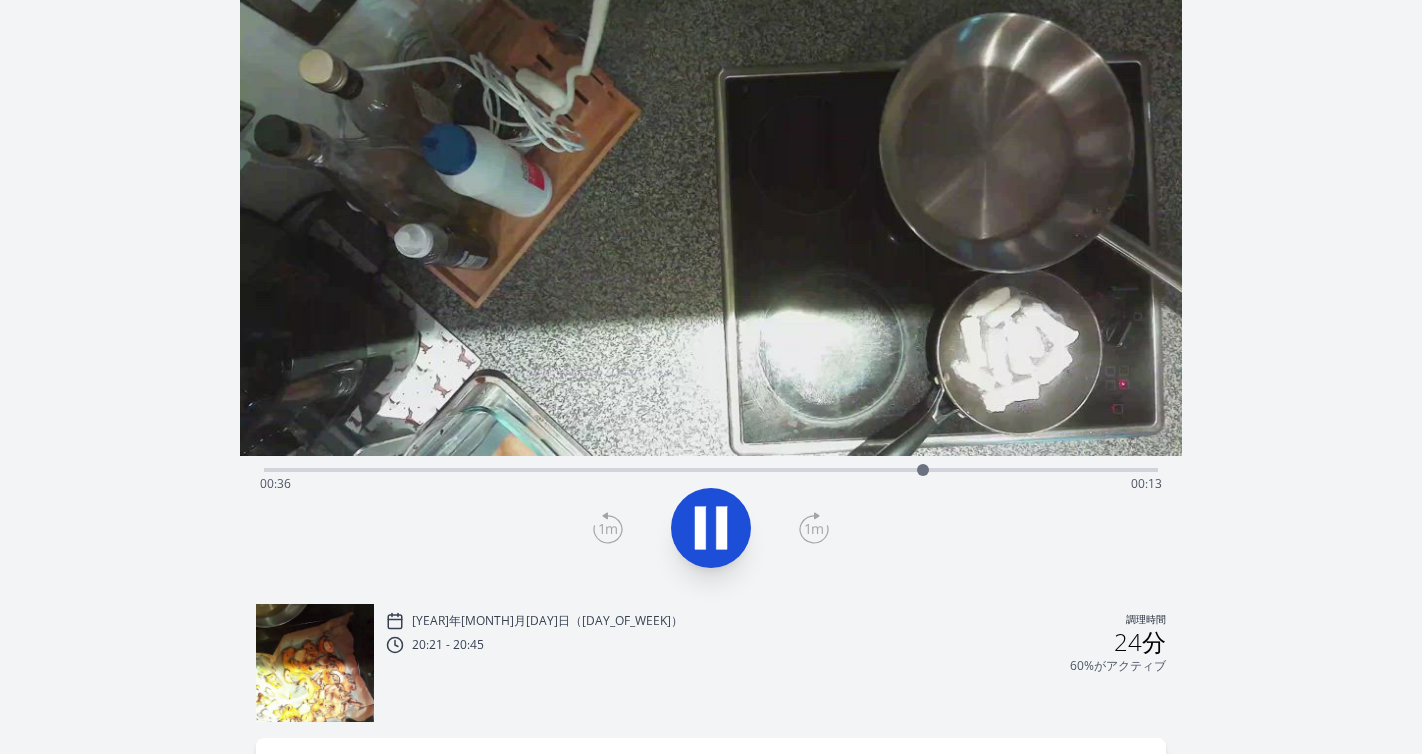 click on "経過時間: 00:36
残り時間: 00:13" at bounding box center (711, 484) 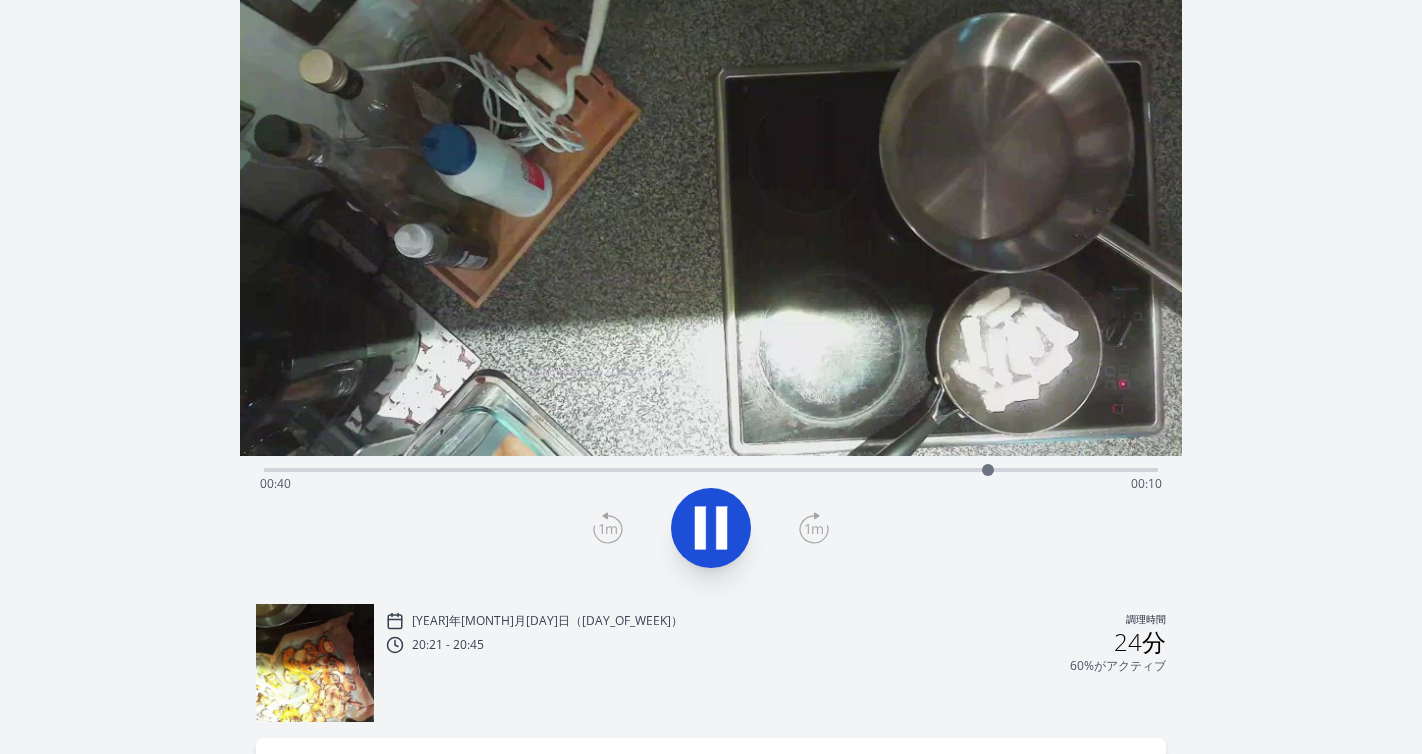 click on "経過時間: 00:40
残り時間: 00:10" at bounding box center (711, 484) 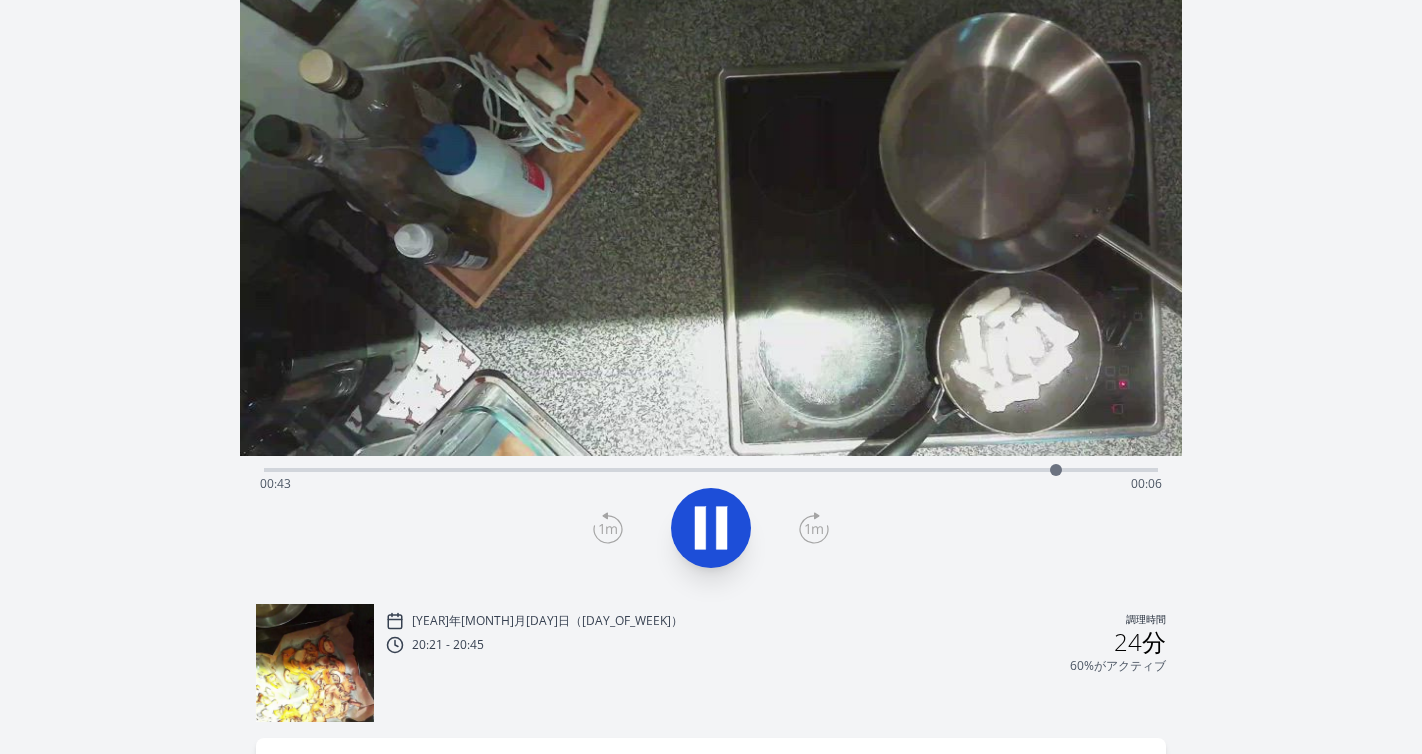 click on "経過時間: 00:43
残り時間: 00:06" at bounding box center (711, 484) 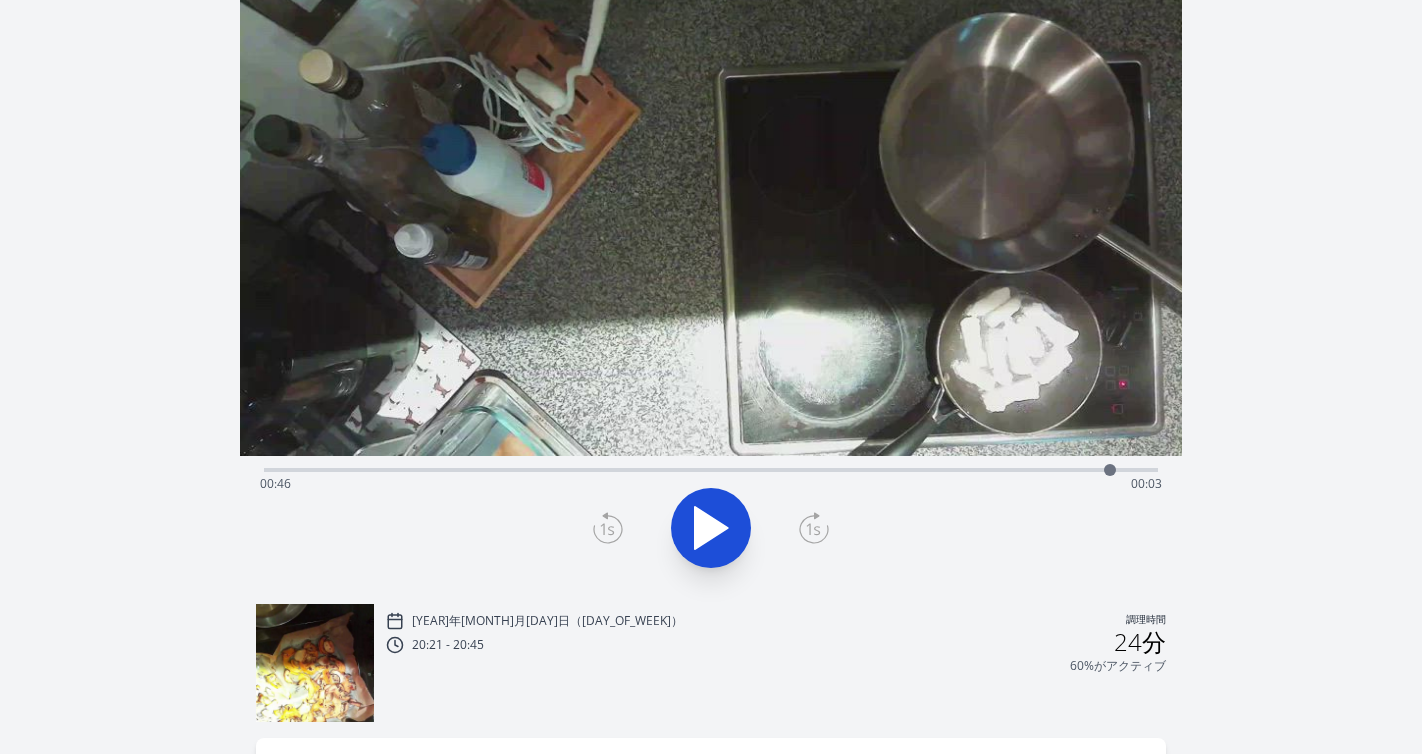 click at bounding box center [1110, 470] 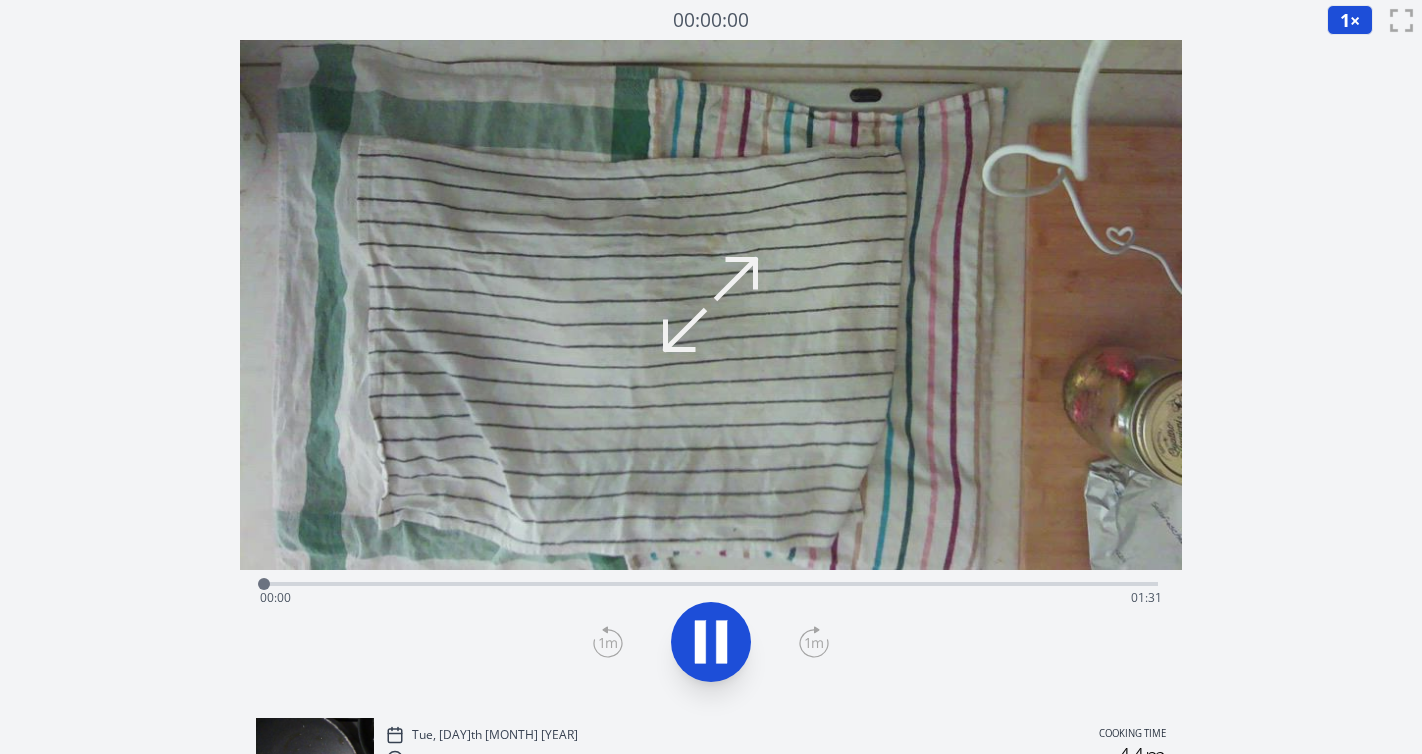 scroll, scrollTop: 0, scrollLeft: 0, axis: both 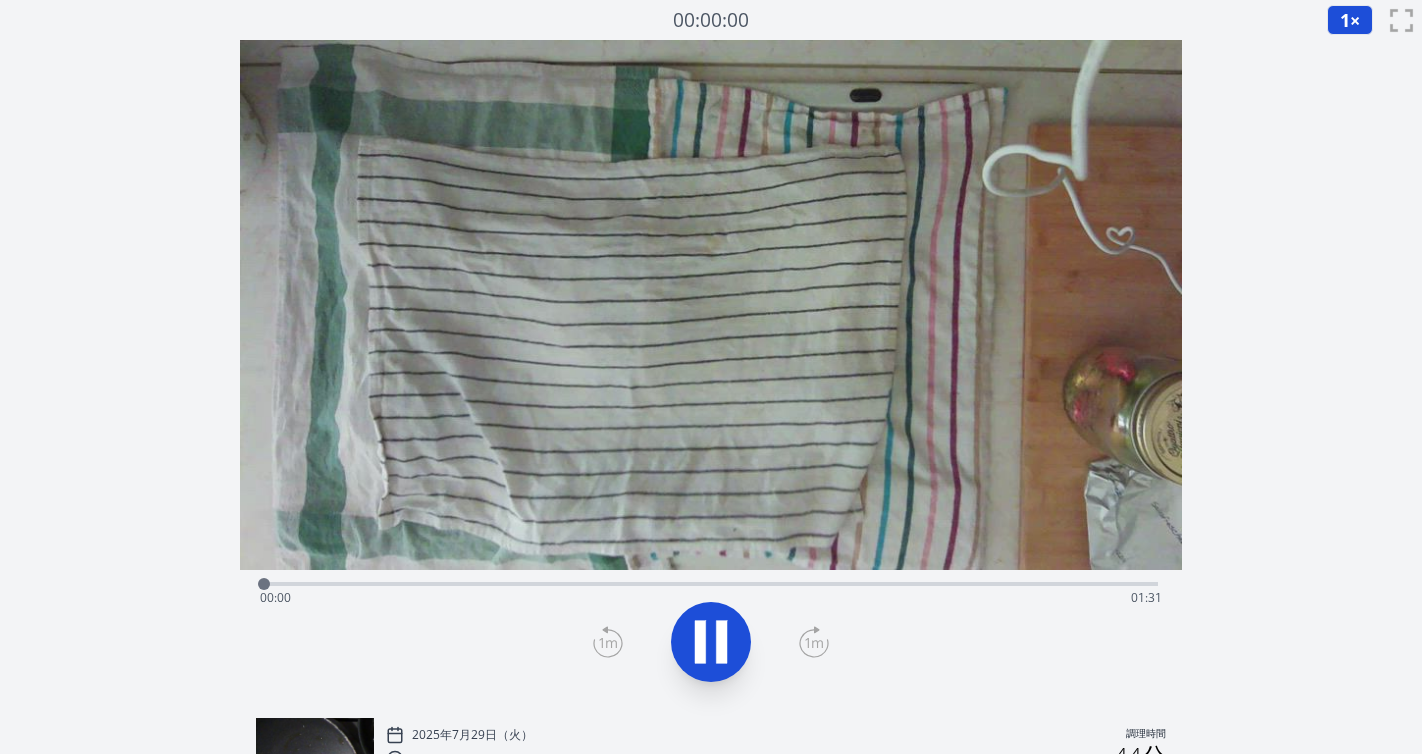 click on "経過時間: 00:00
残り時間: 01:31" at bounding box center (711, 598) 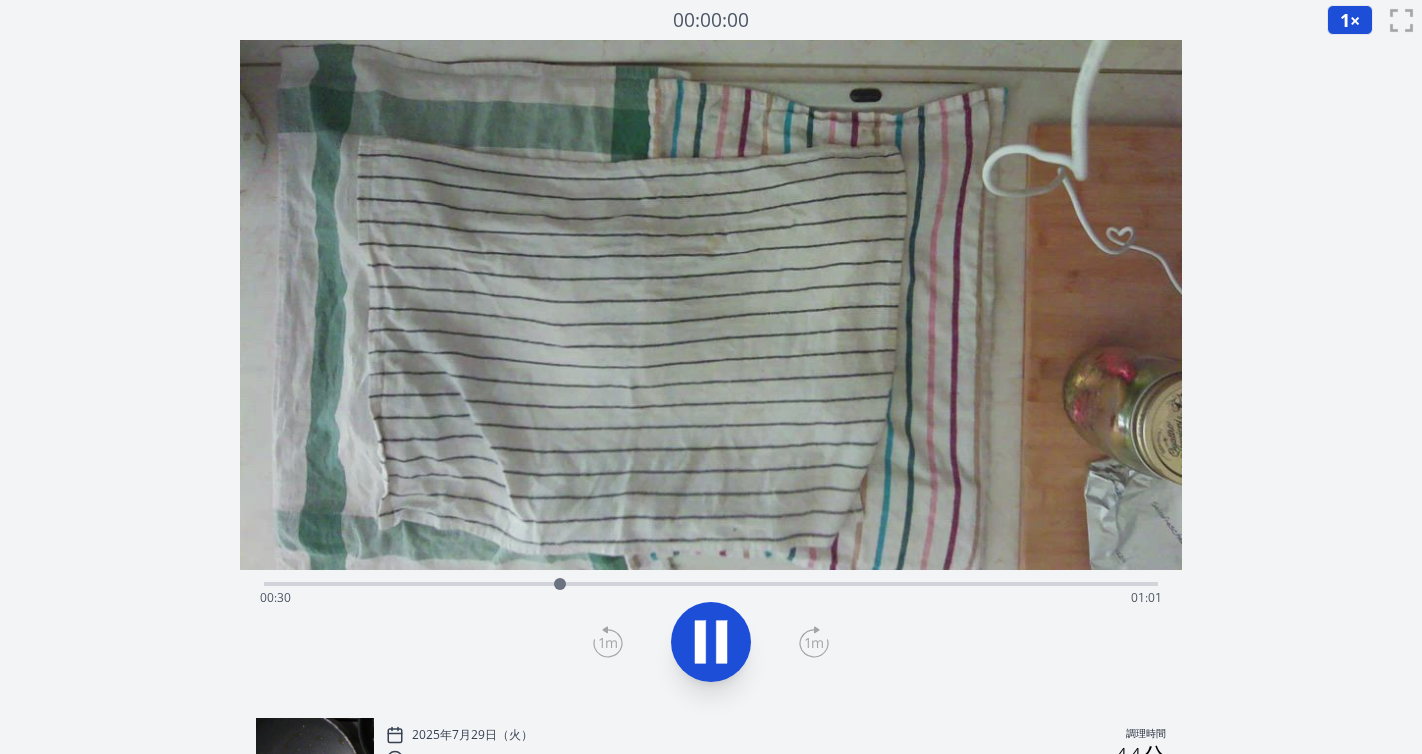 click on "経過時間: 00:30
残り時間: 01:01" at bounding box center [711, 598] 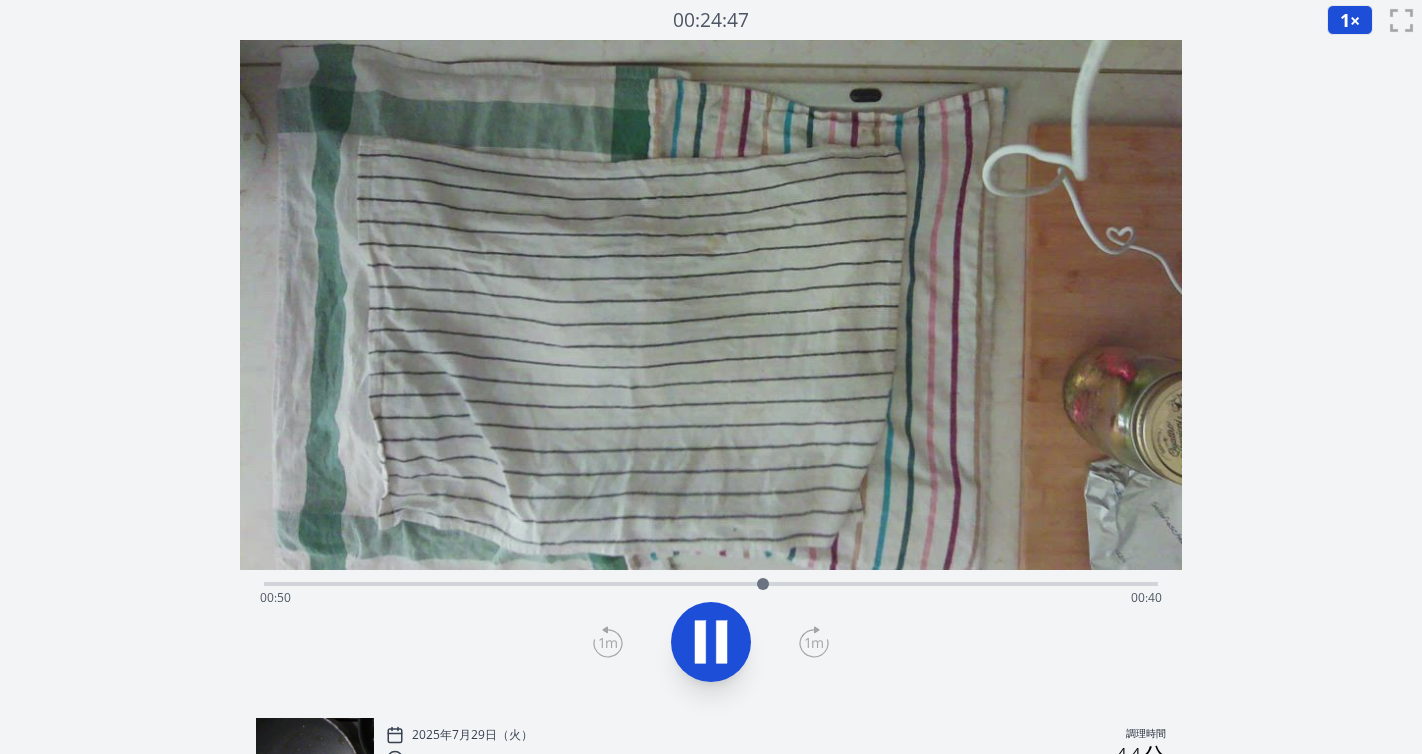 click on "経過時間: 00:50
残り時間: 00:40" at bounding box center (711, 598) 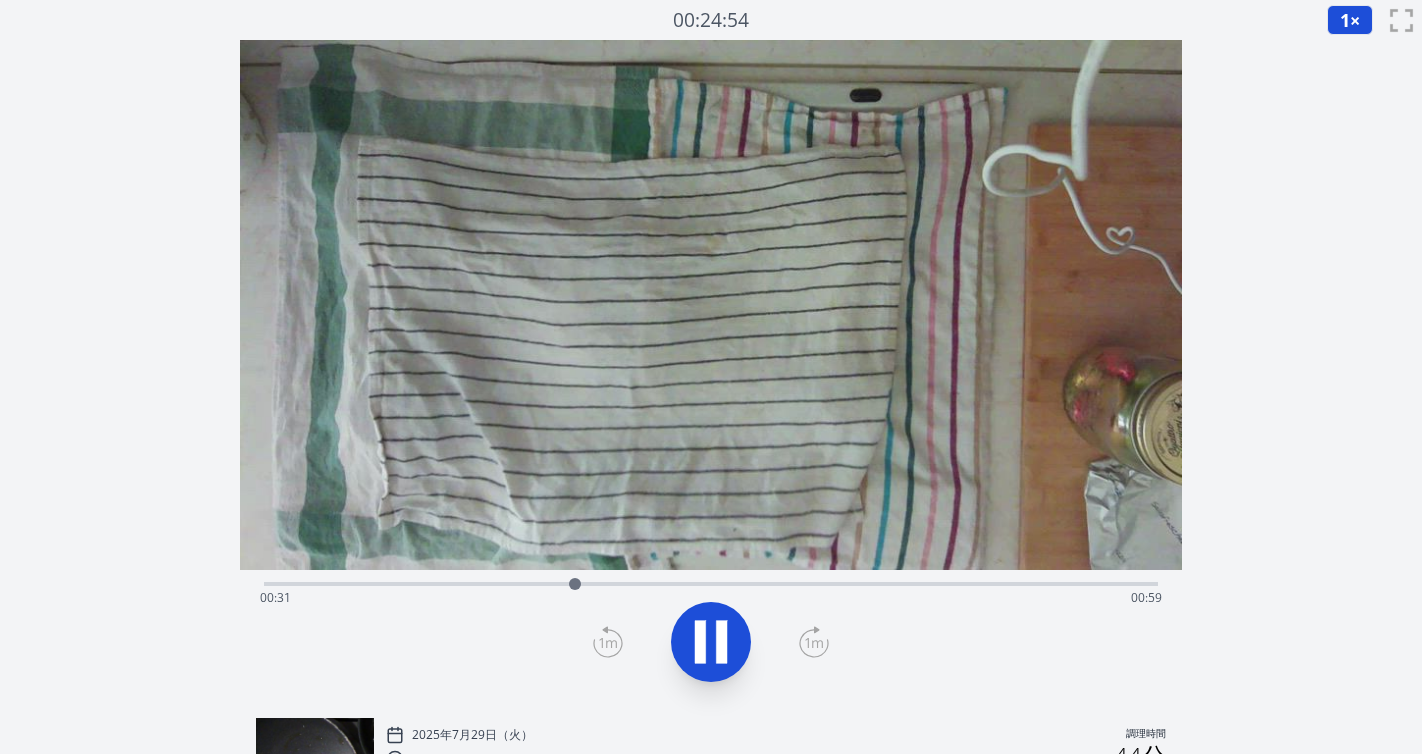 click on "経過時間: 00:31
残り時間: 00:59" at bounding box center (711, 582) 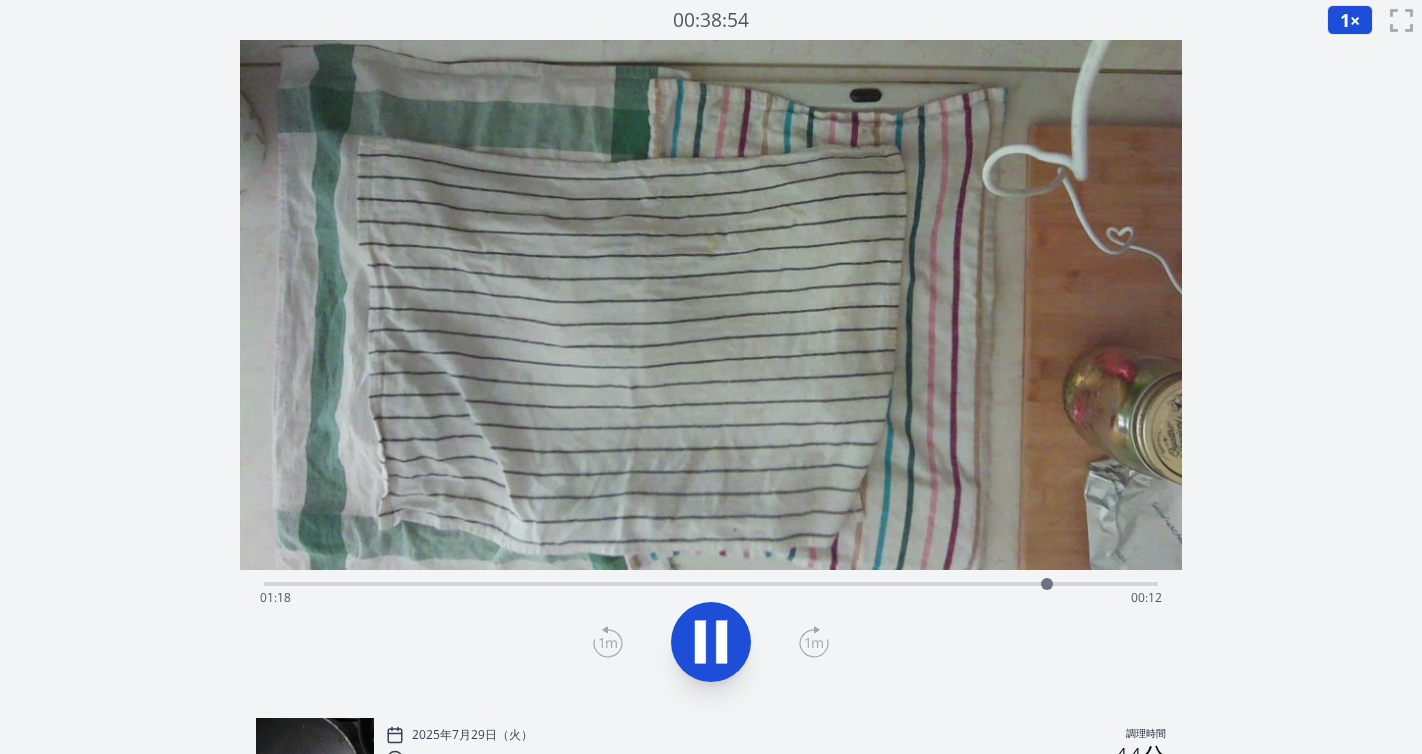 click on "経過時間: 01:18
残り時間: 00:12" at bounding box center (711, 598) 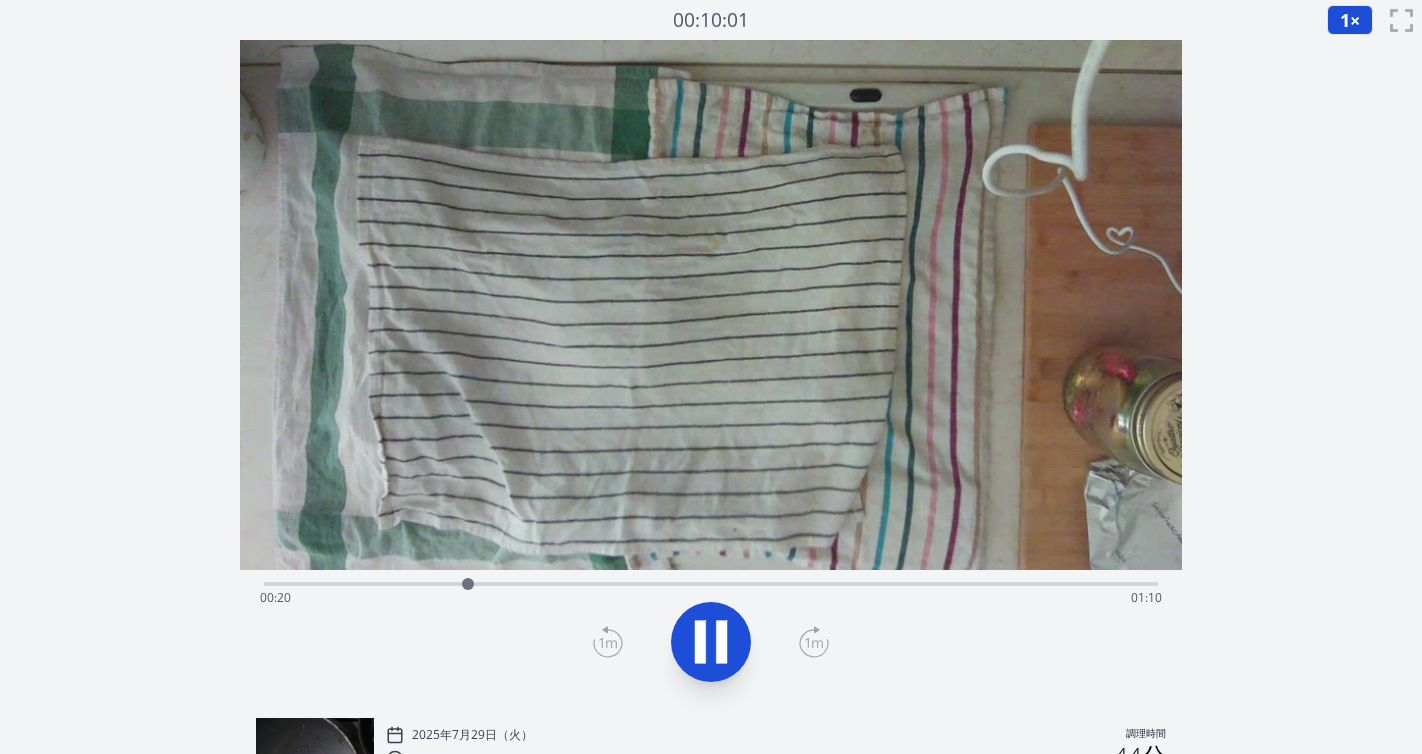 click on "経過時間: 00:20
残り時間: 01:10" at bounding box center (711, 598) 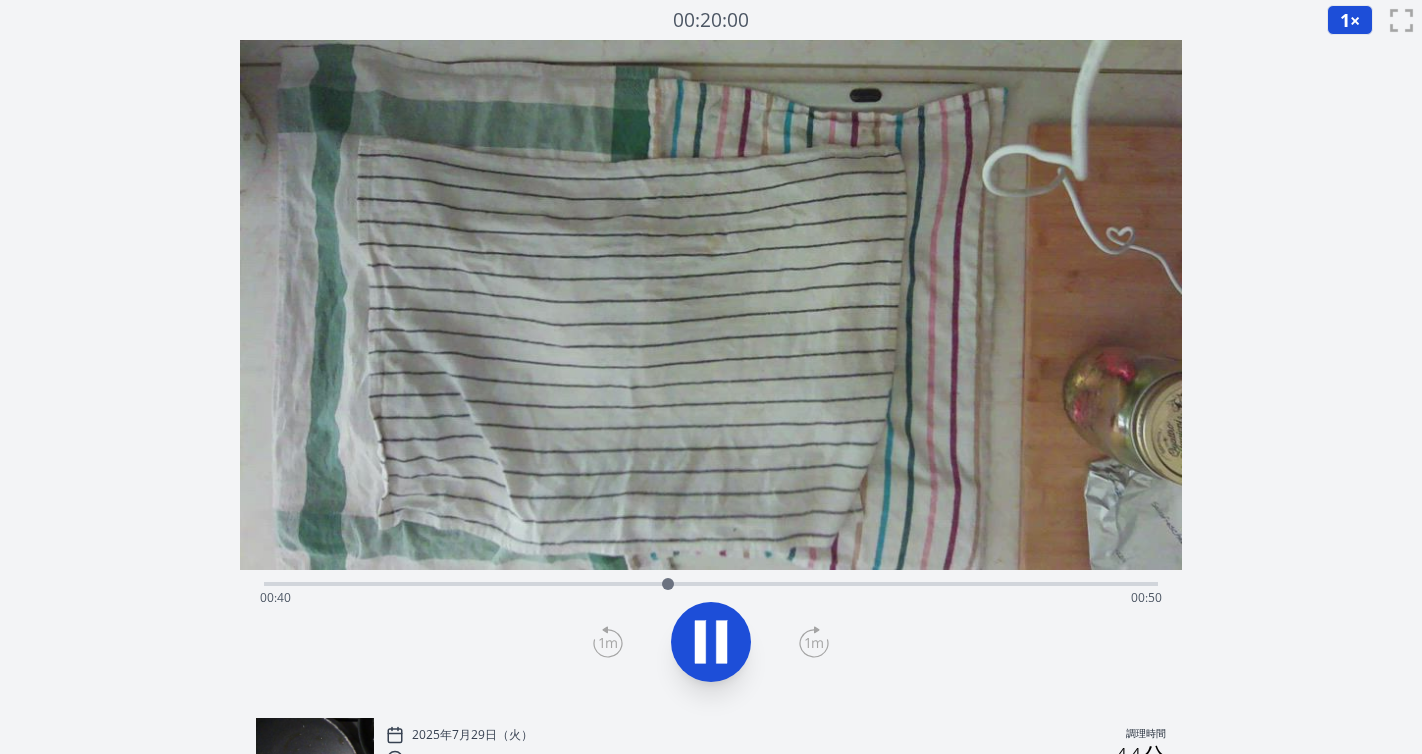 click on "経過時間: 00:40
残り時間: 00:50" at bounding box center [711, 598] 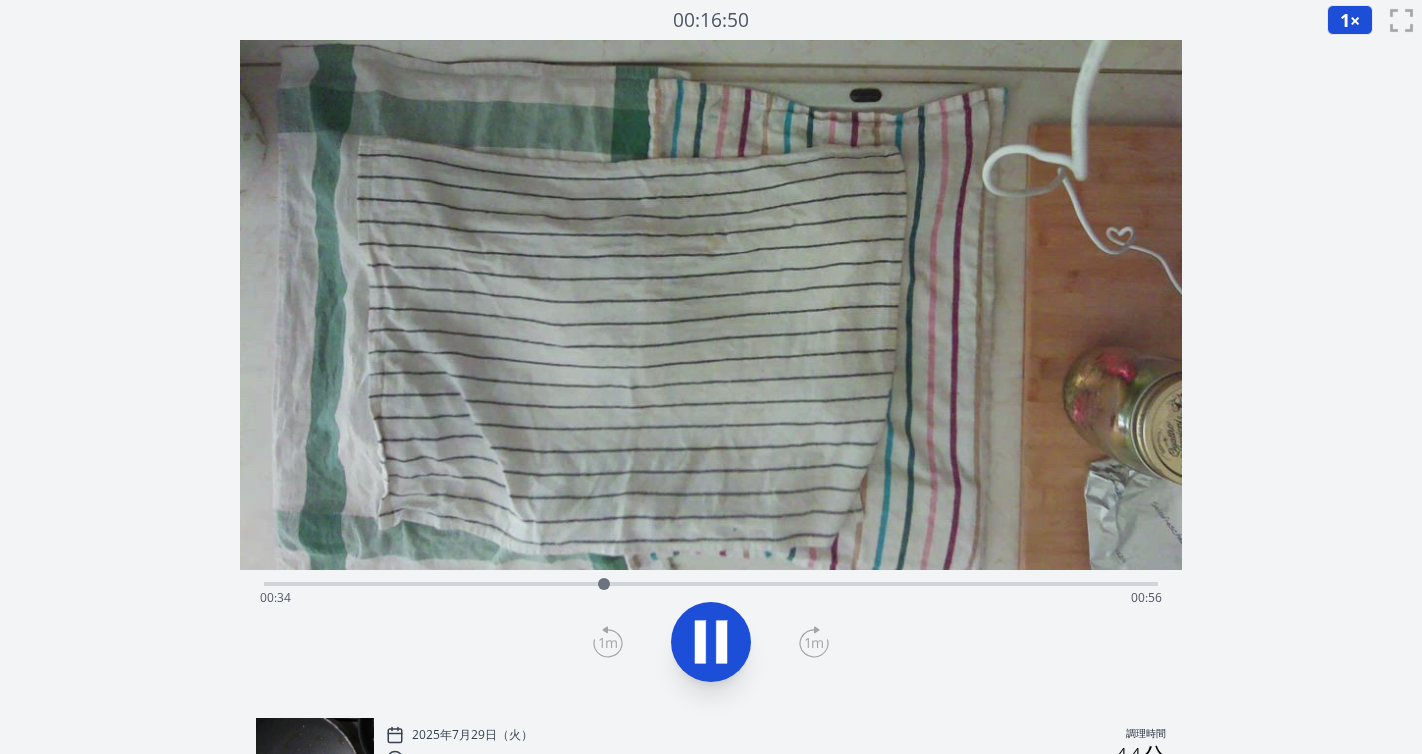 click on "経過時間: 00:34
残り時間: 00:56" at bounding box center (711, 582) 